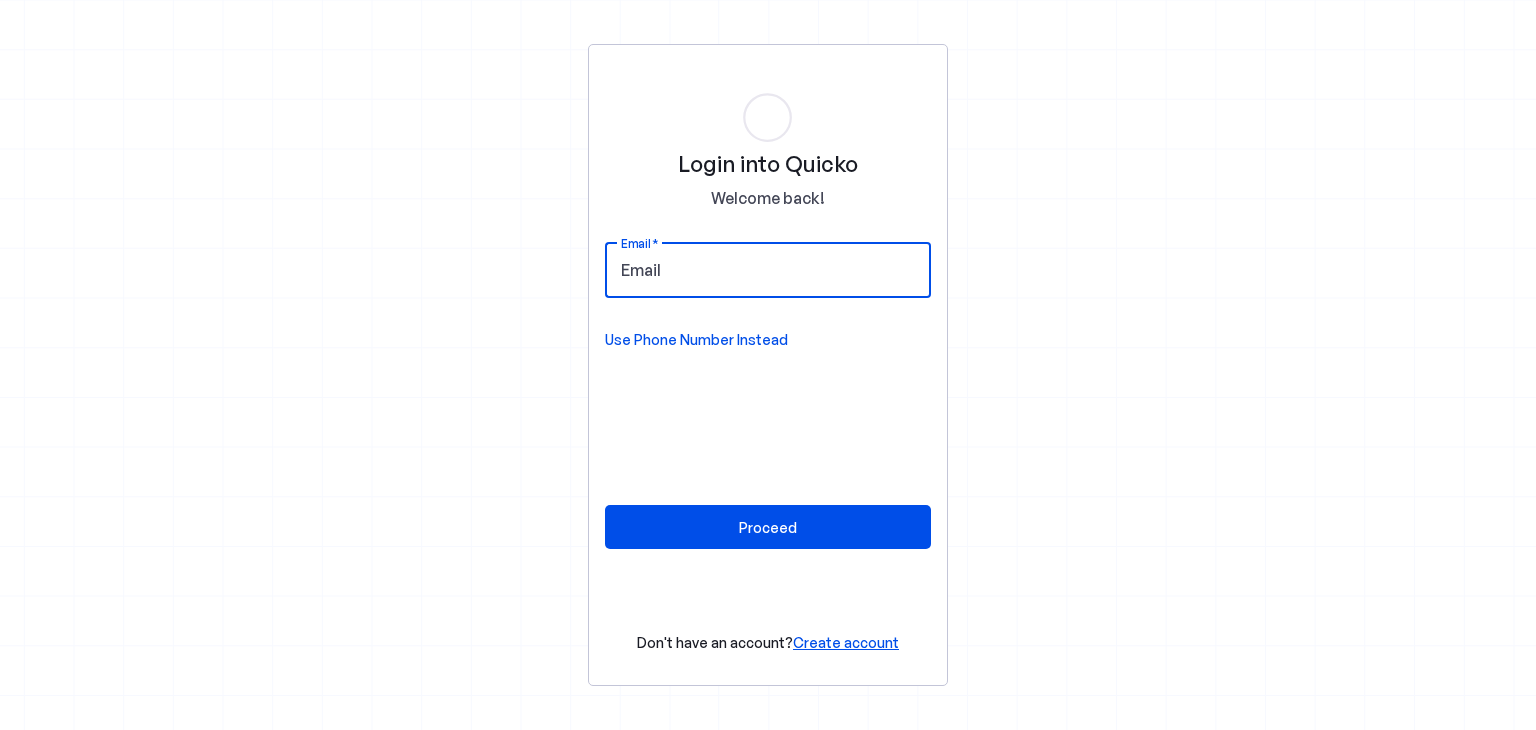 scroll, scrollTop: 0, scrollLeft: 0, axis: both 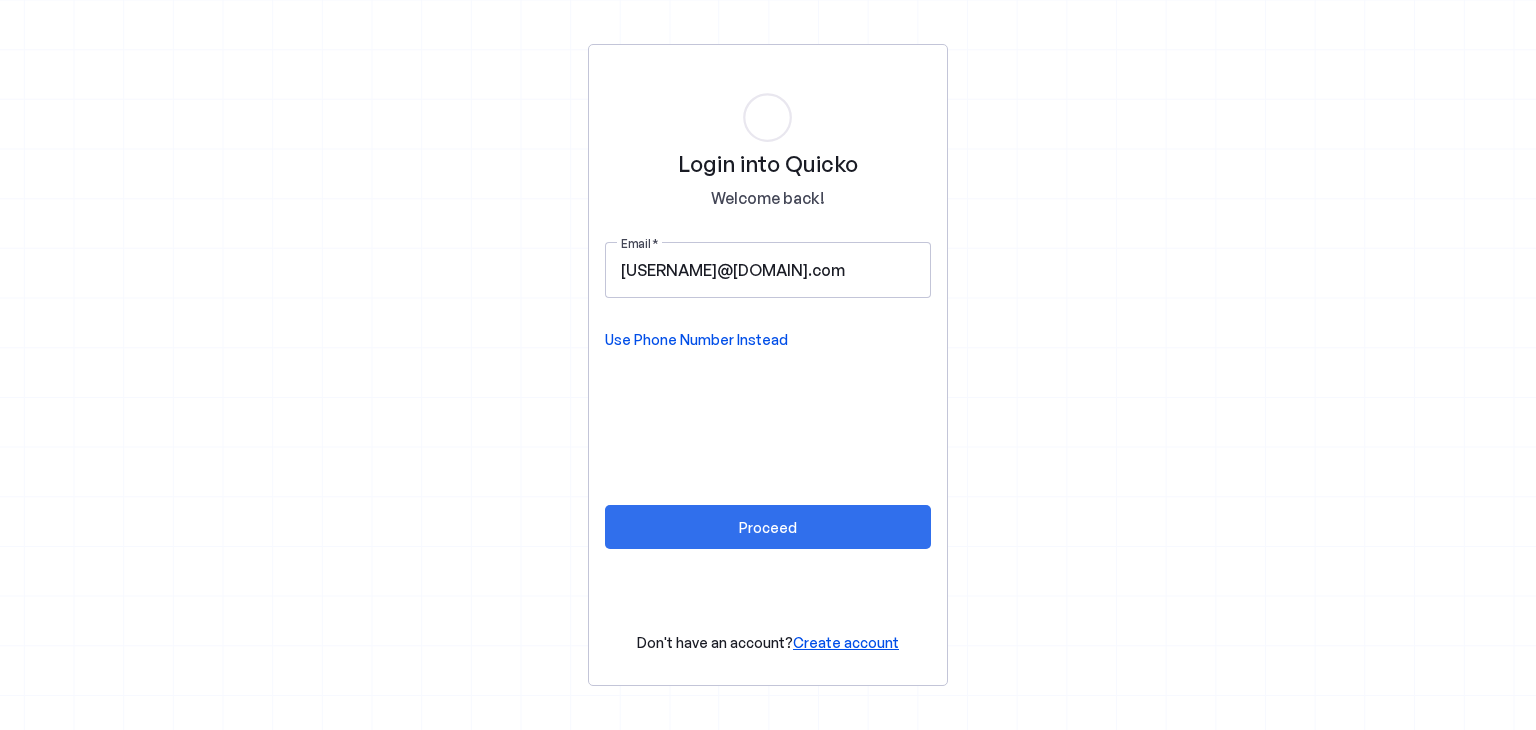 click on "Proceed" at bounding box center [768, 527] 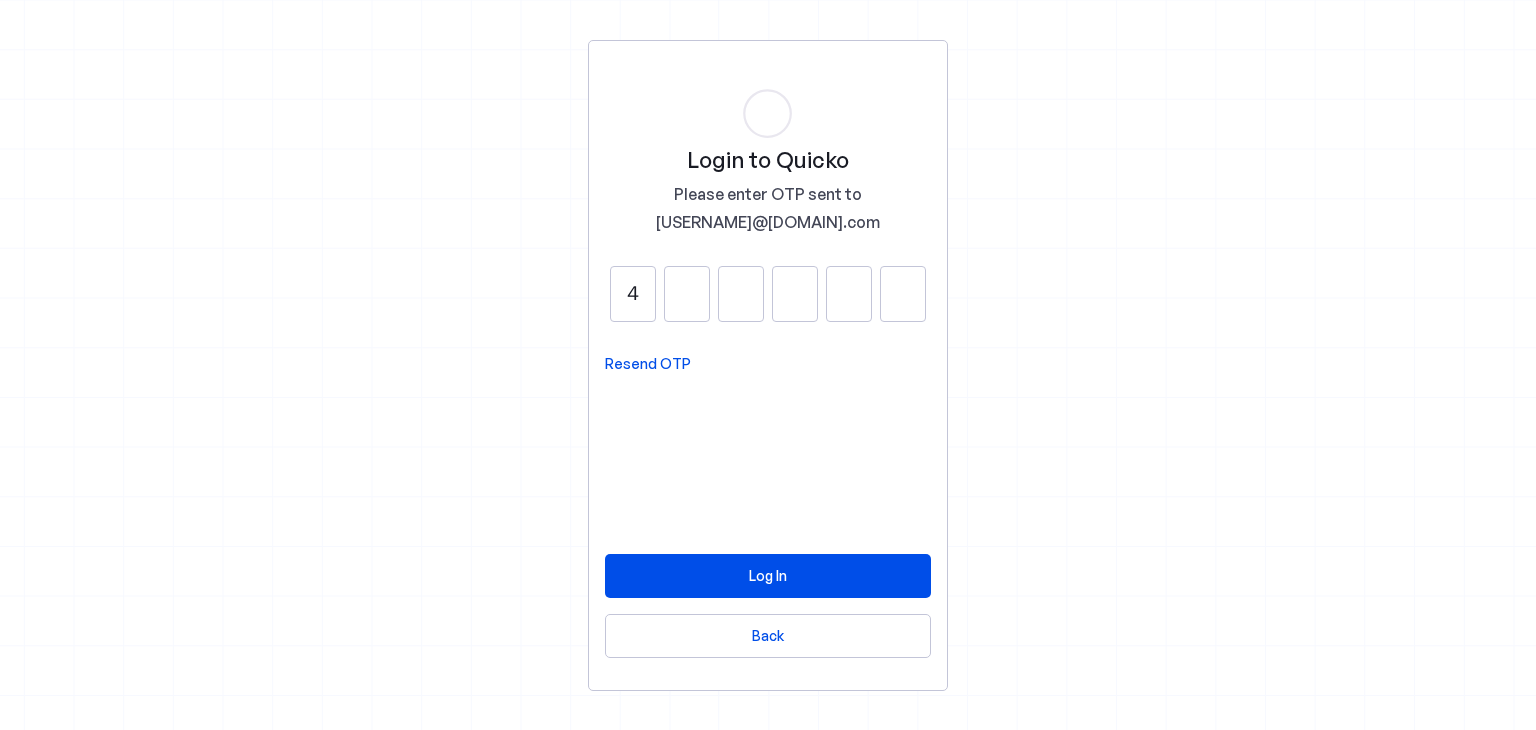 type on "4" 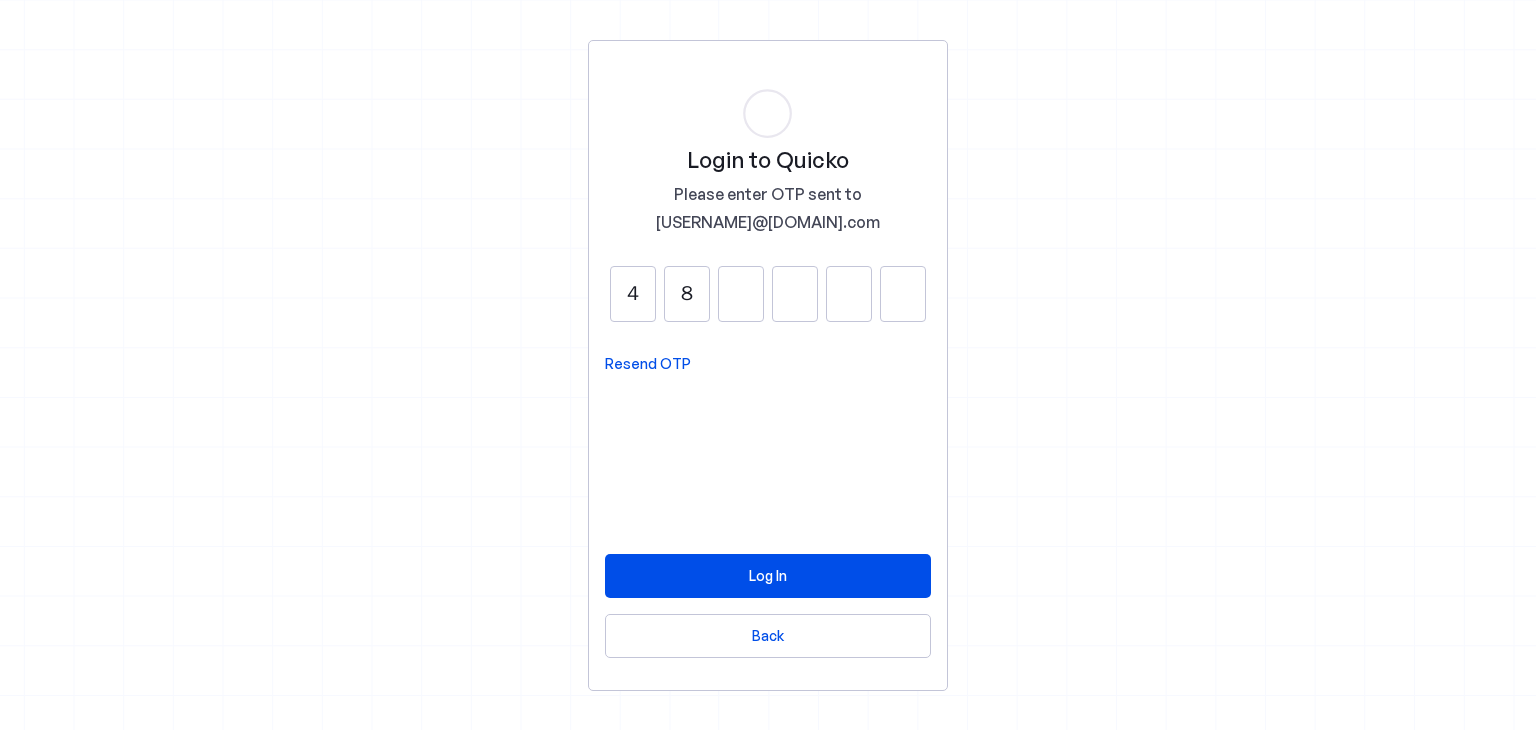 type on "8" 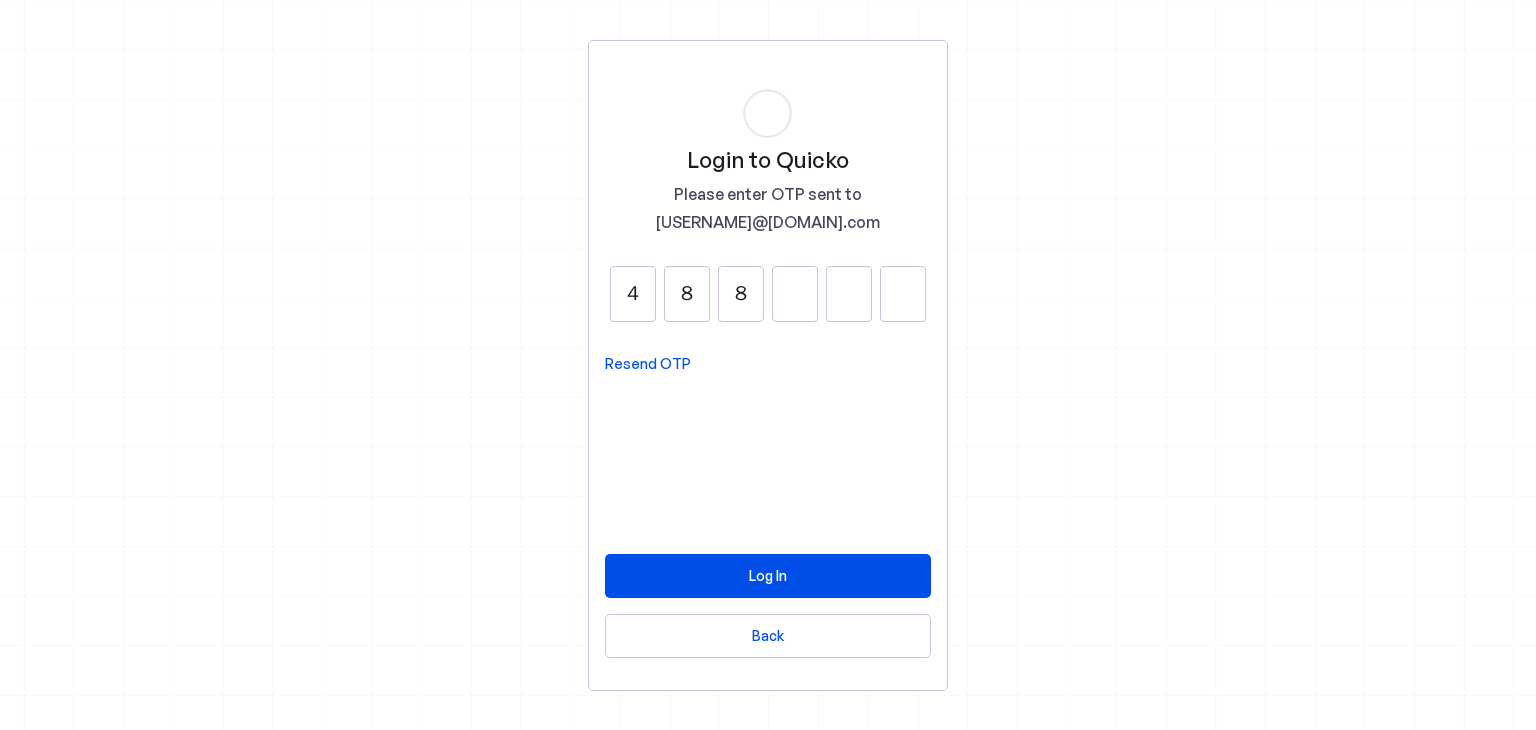 type on "8" 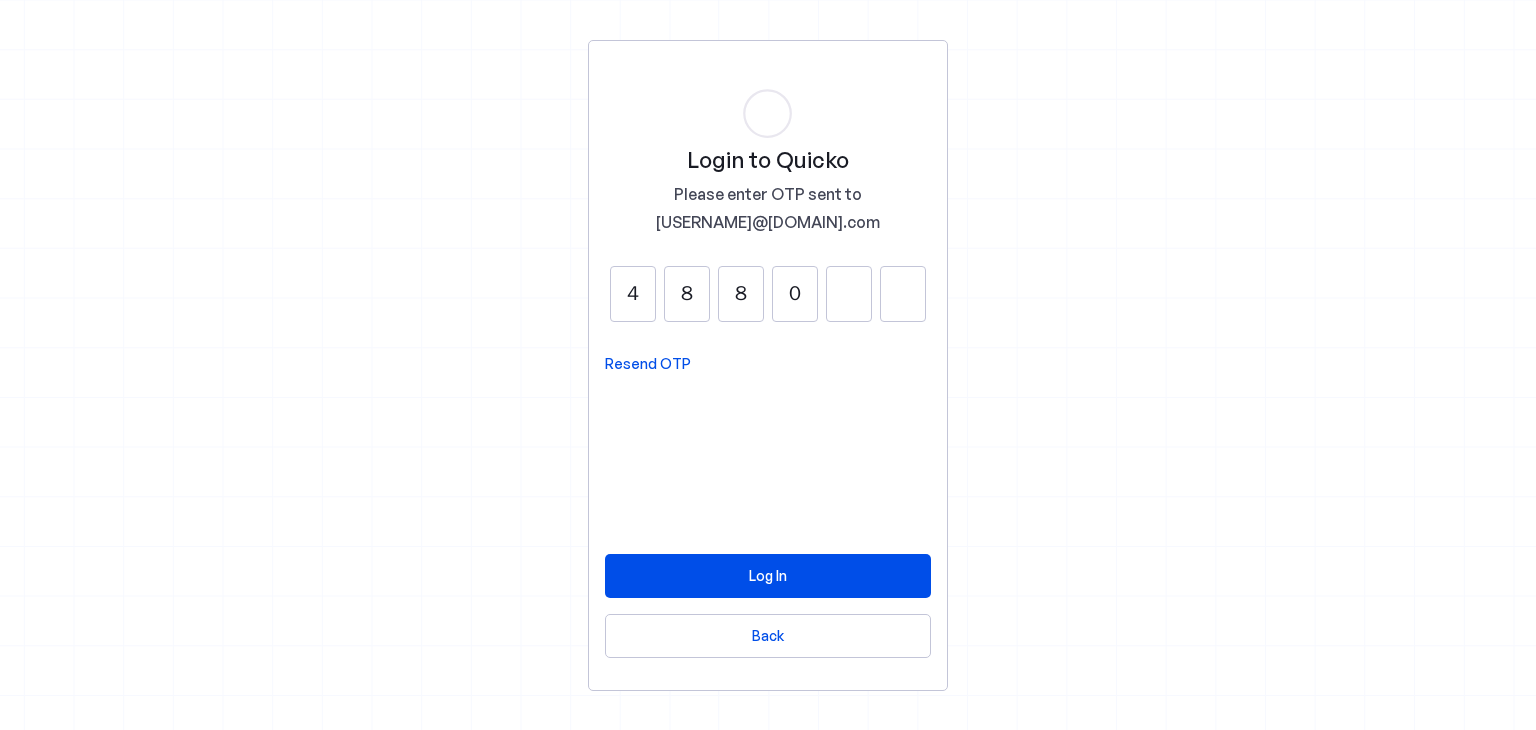 type on "0" 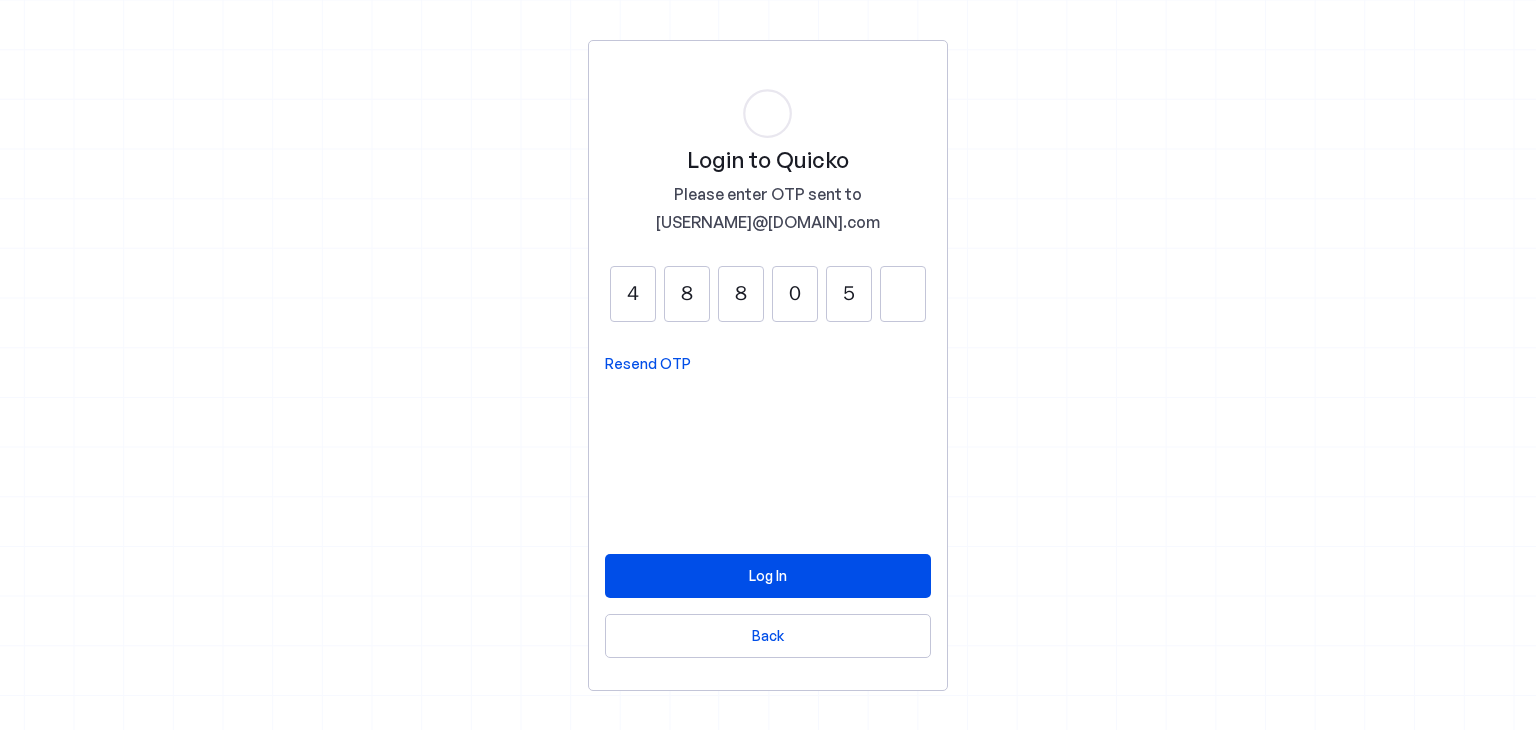 type on "5" 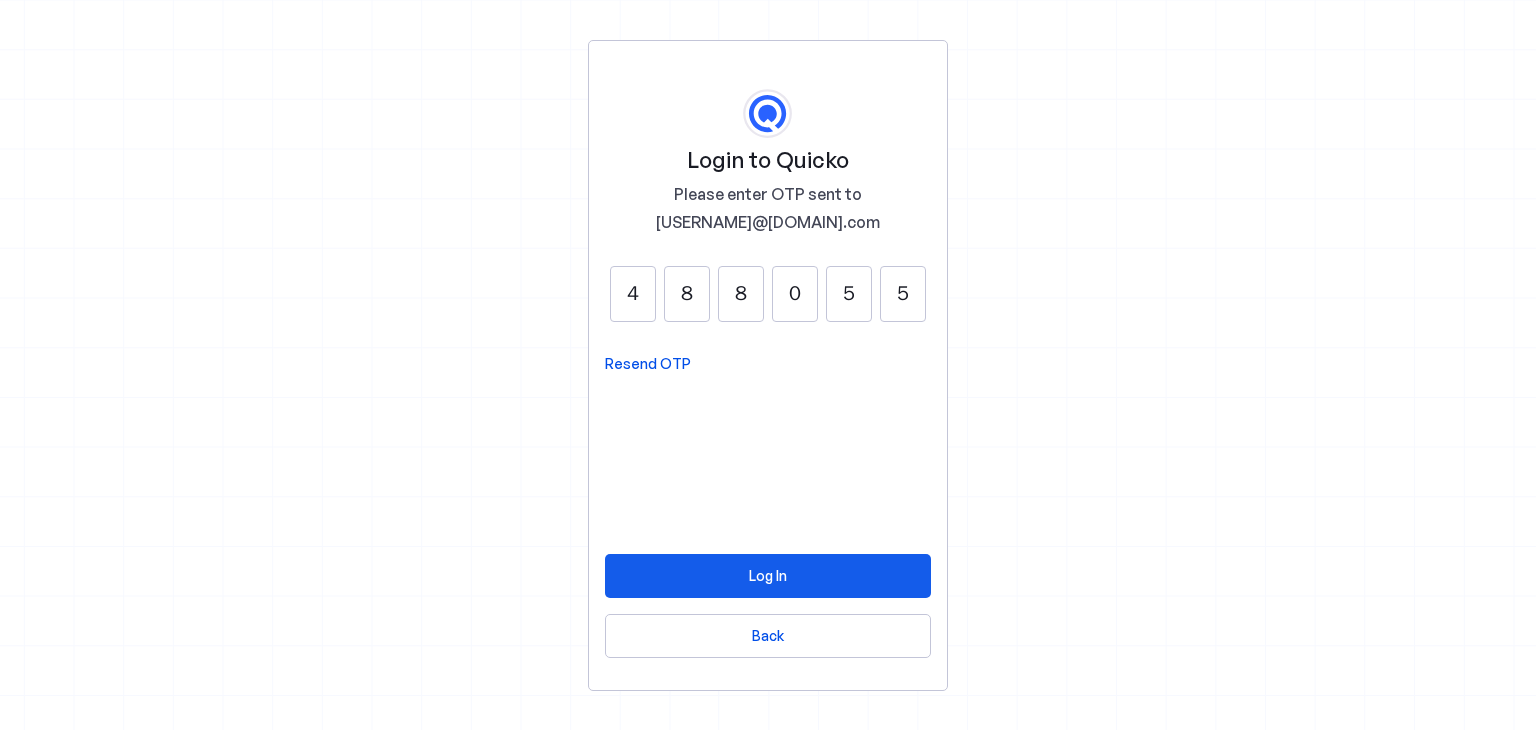 type on "5" 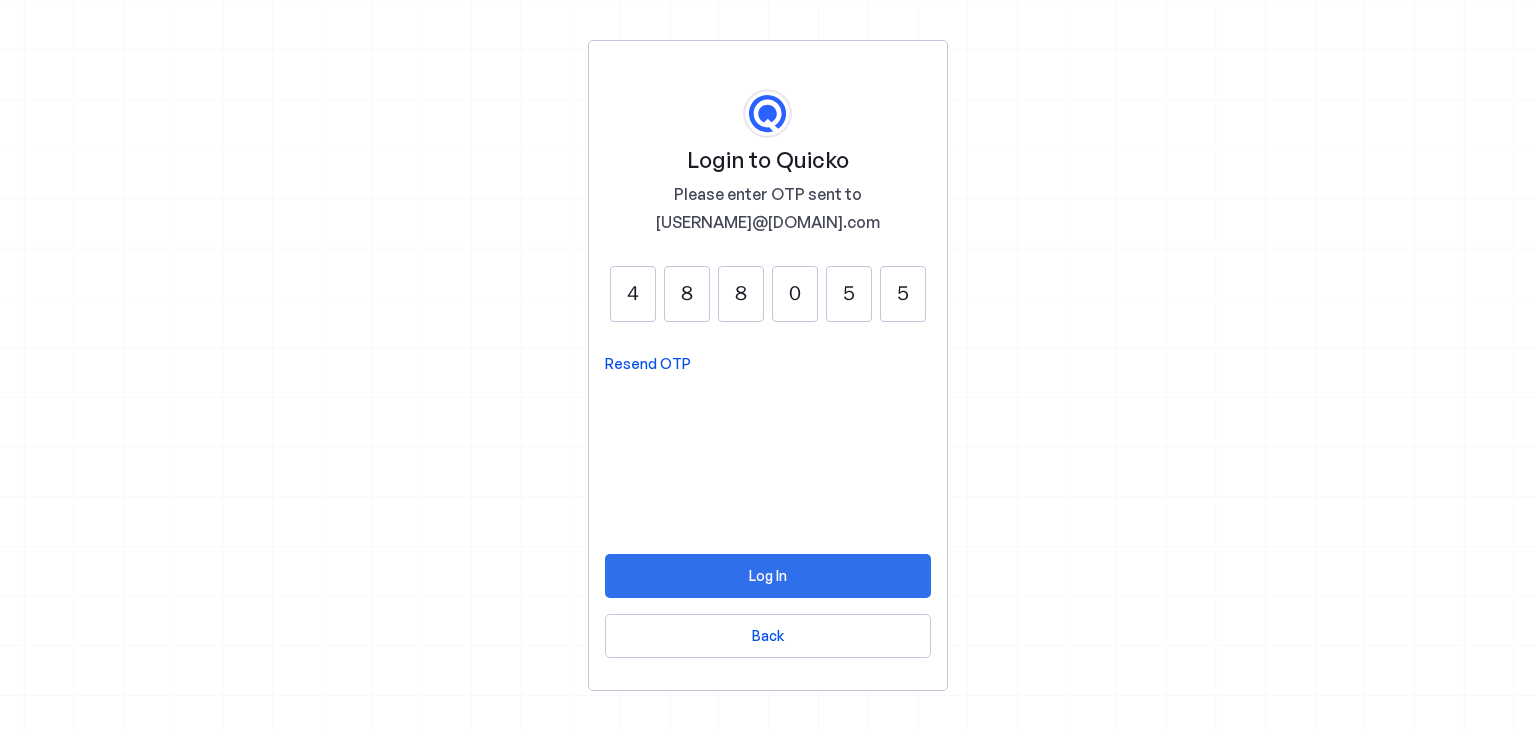 click at bounding box center [768, 576] 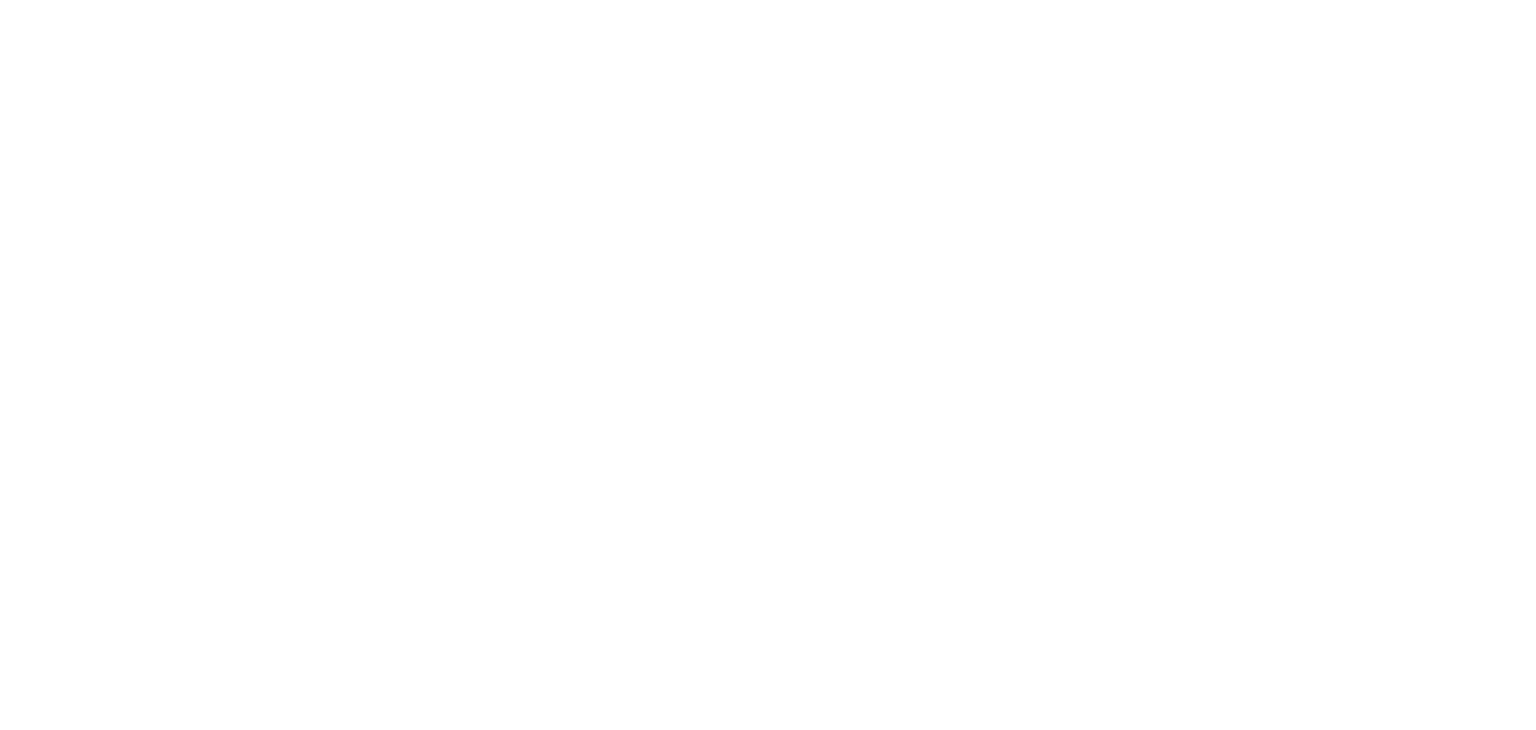 scroll, scrollTop: 0, scrollLeft: 0, axis: both 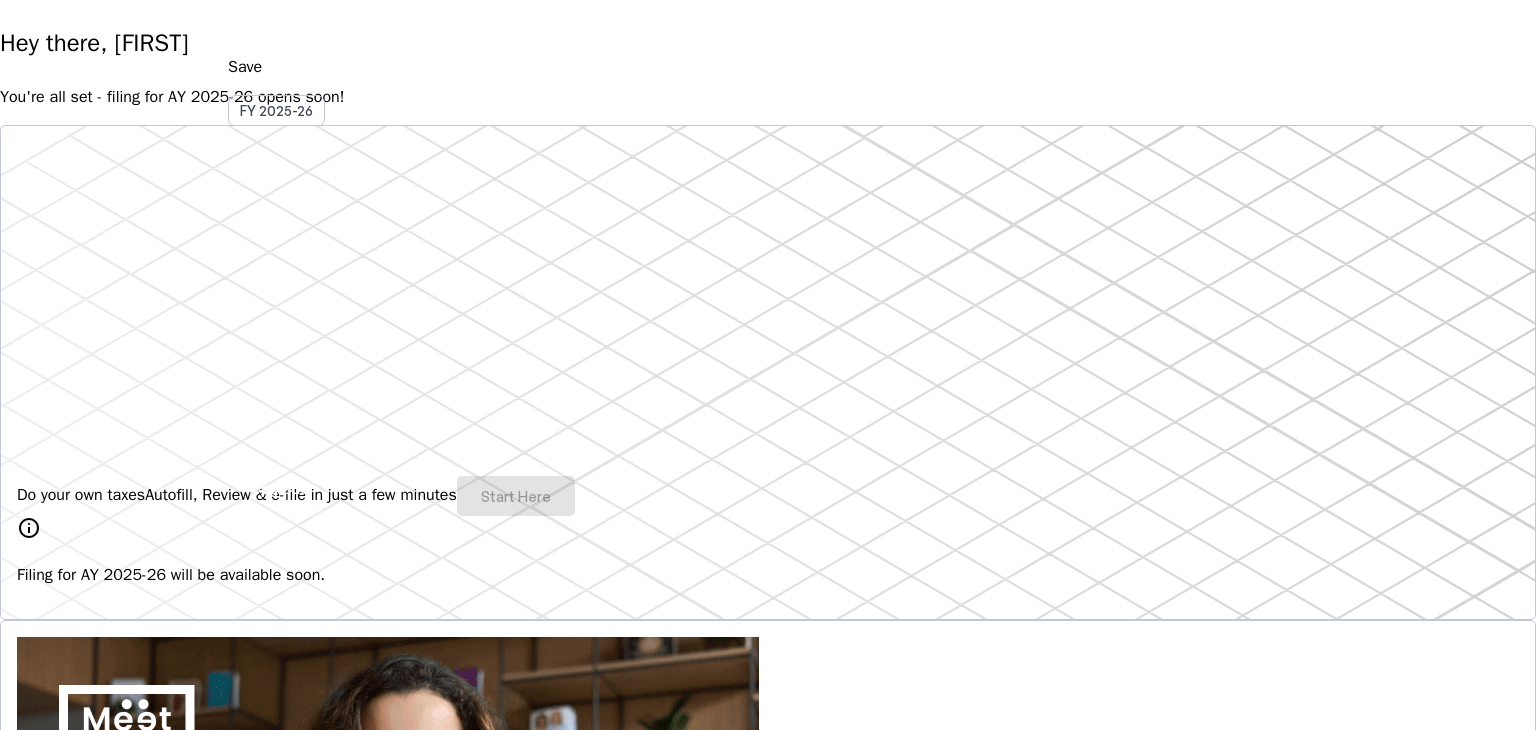 click on "Do your own taxes   Autofill, Review & e-file in just a few minutes   Start Here" at bounding box center [768, 496] 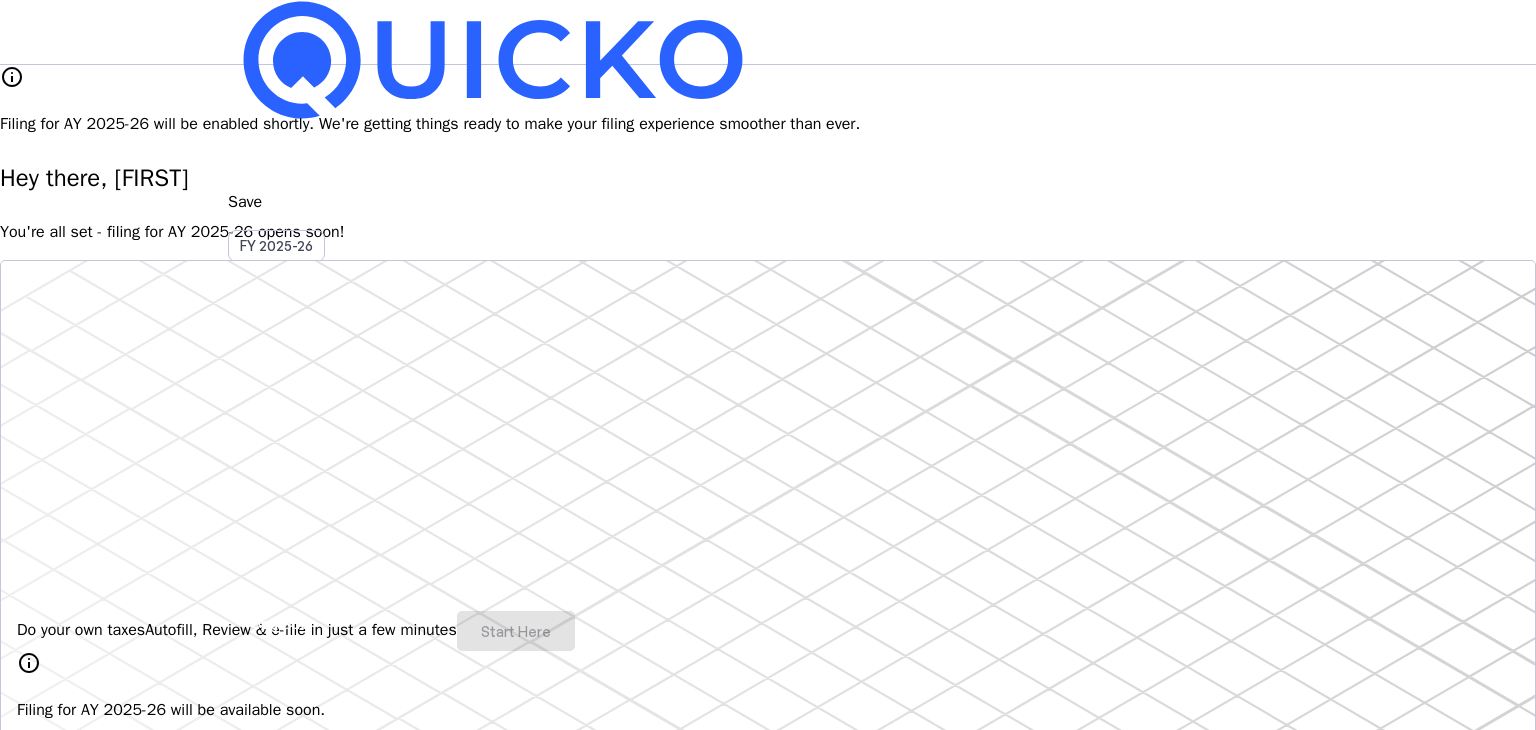 click on "SC" at bounding box center [244, 587] 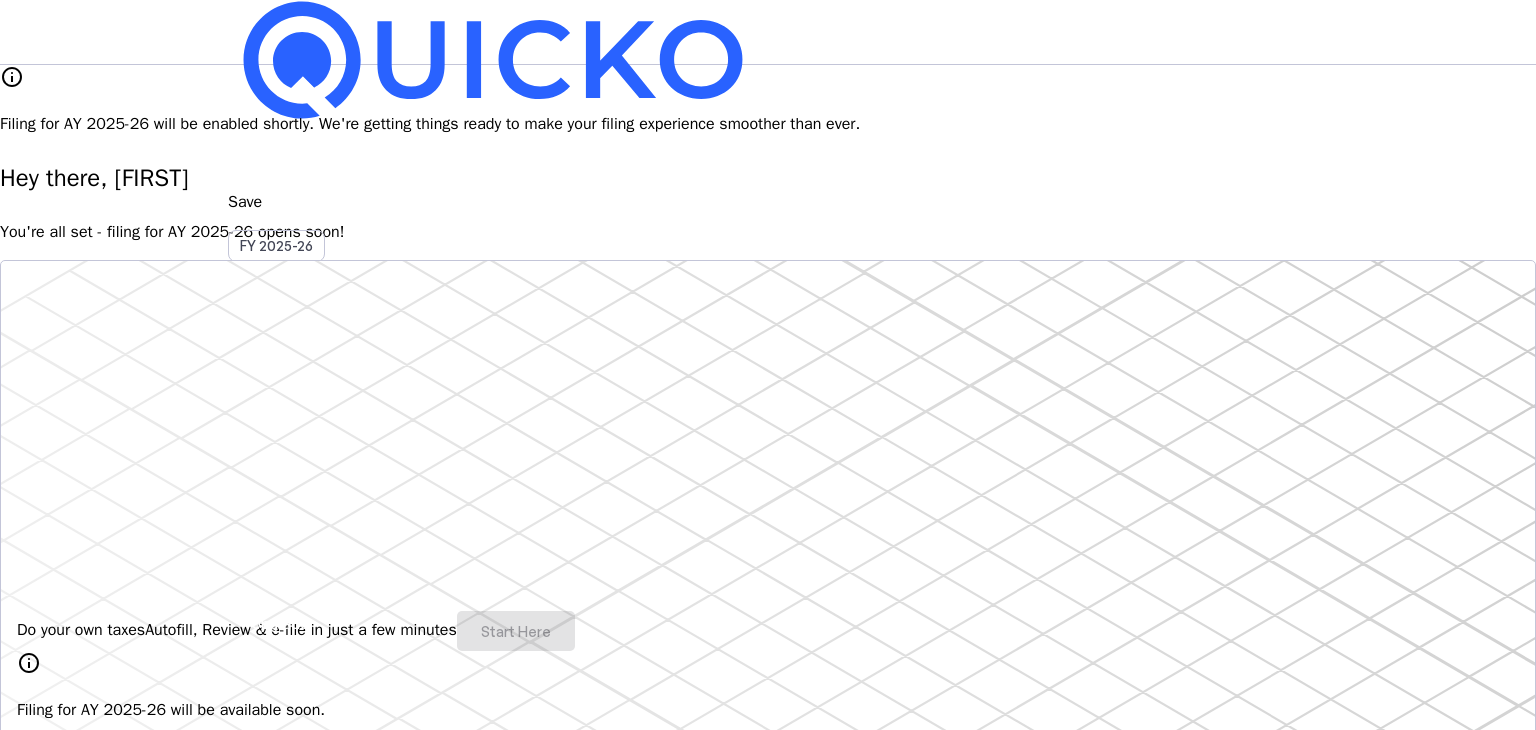 click on "AY 2025-26" at bounding box center [277, 452] 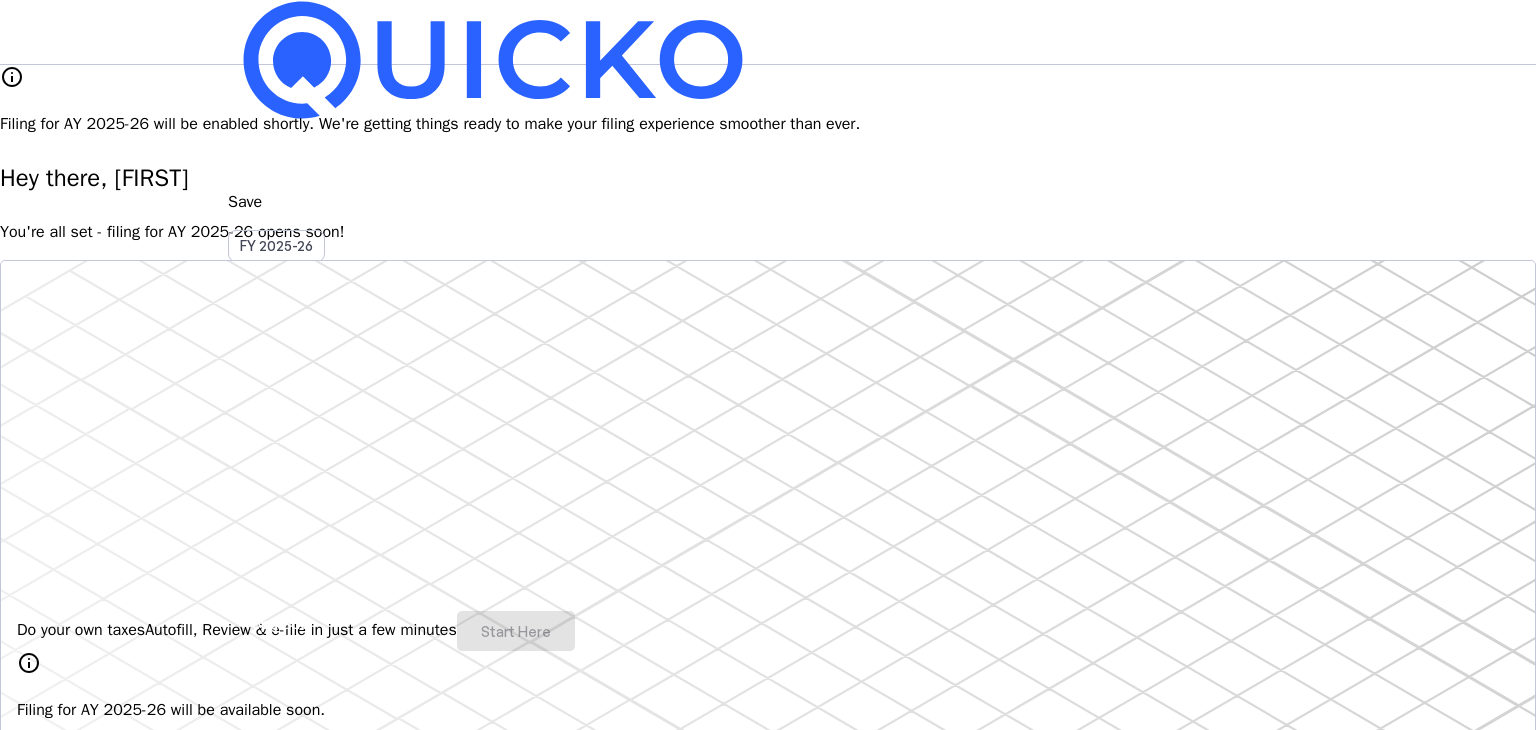 click on "File" at bounding box center (768, 408) 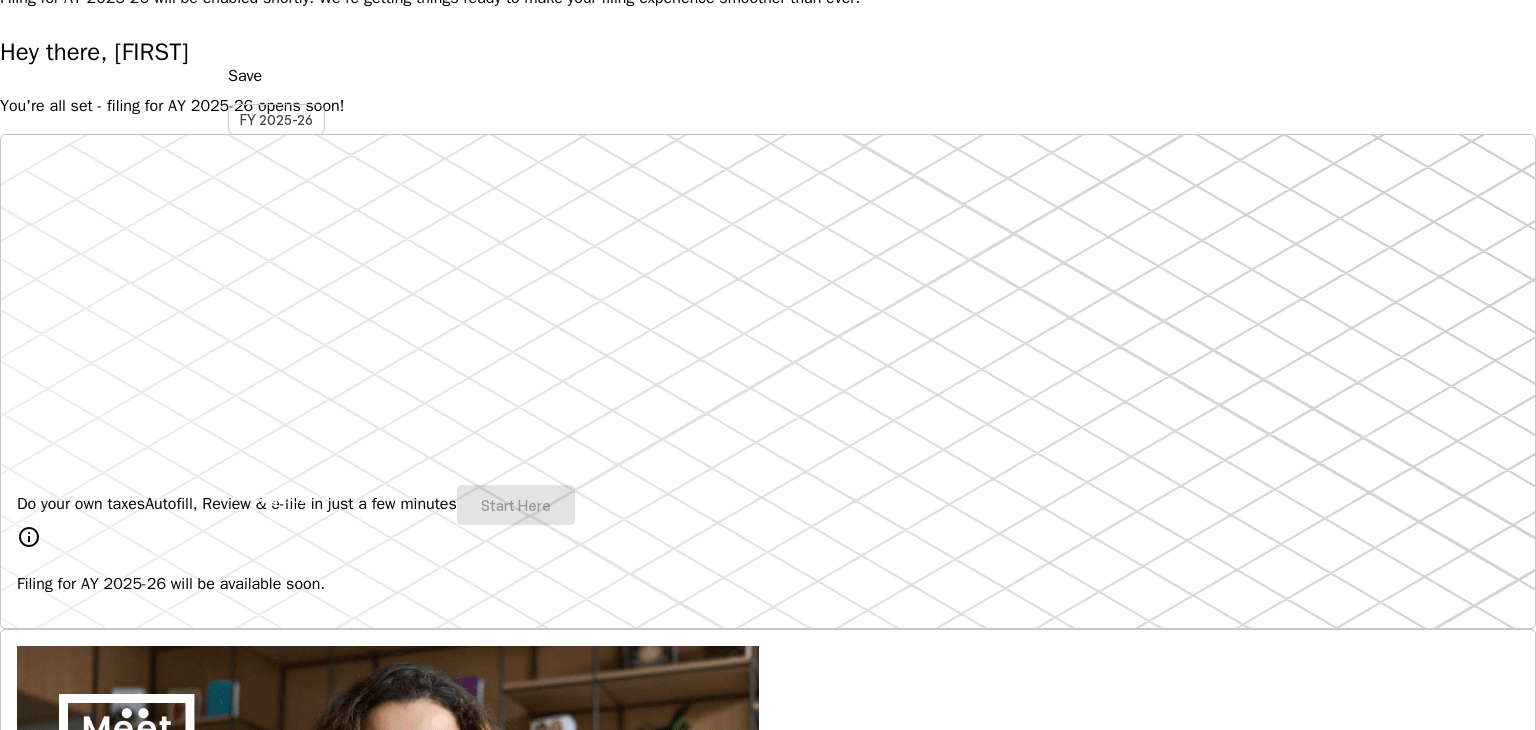 scroll, scrollTop: 0, scrollLeft: 0, axis: both 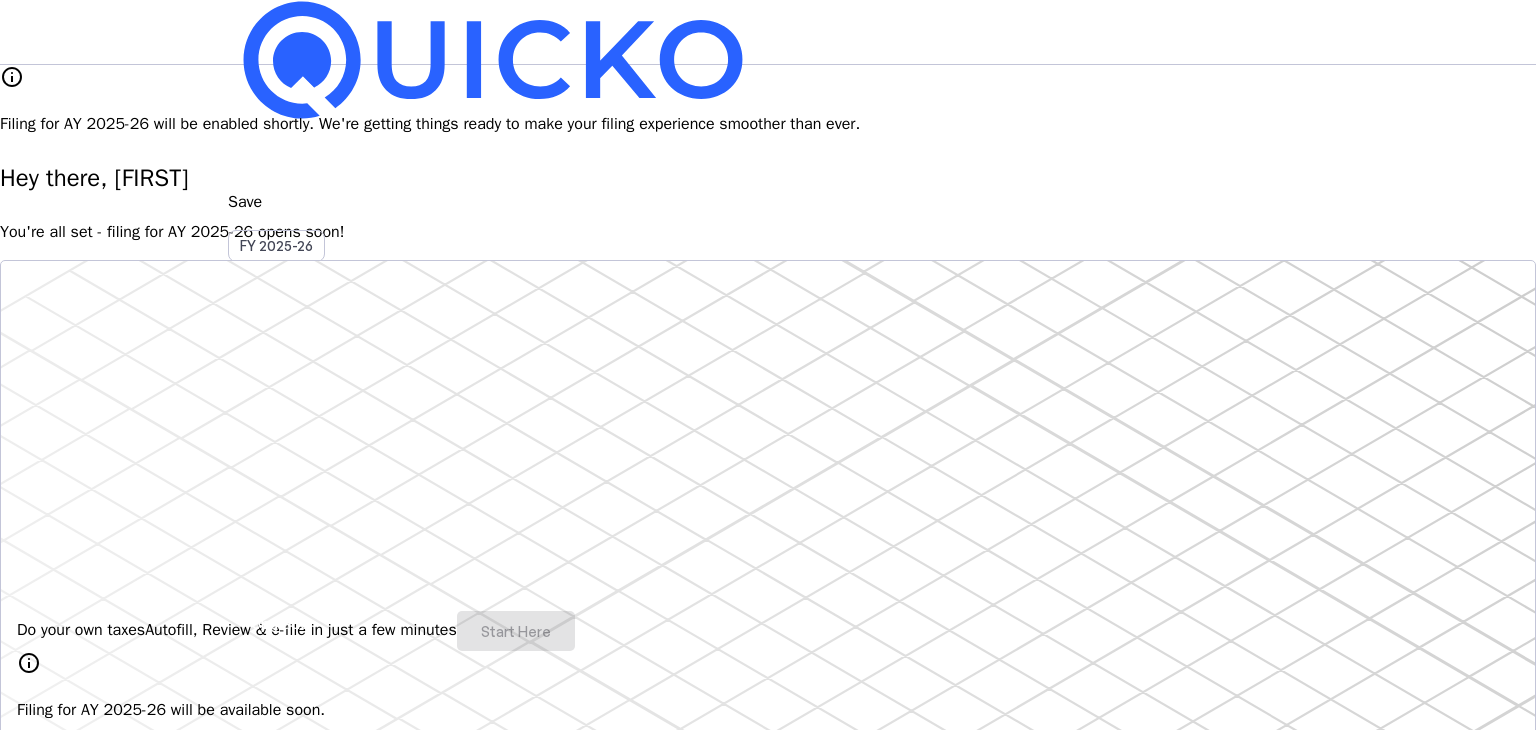 click on "File" at bounding box center [768, 408] 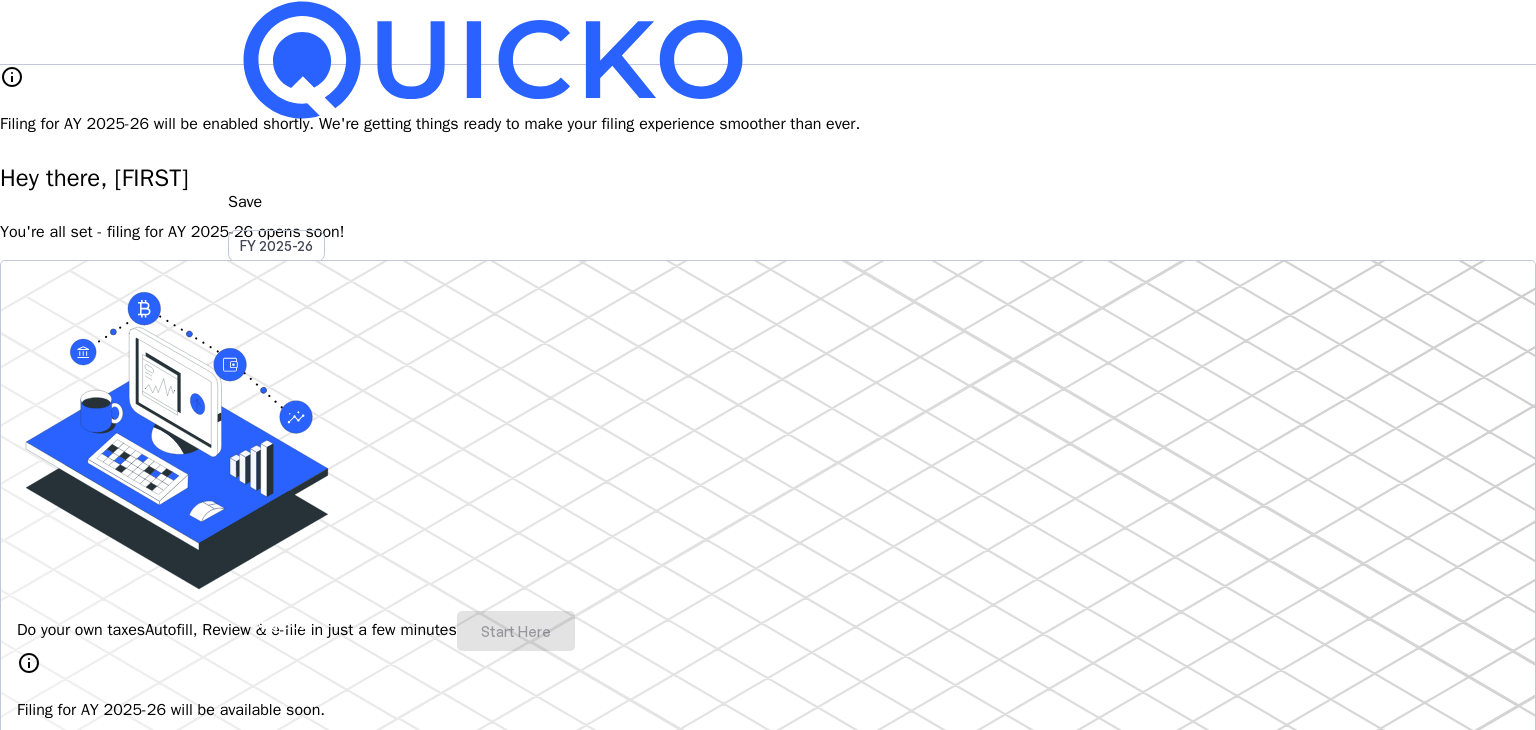 click on "File" at bounding box center (768, 408) 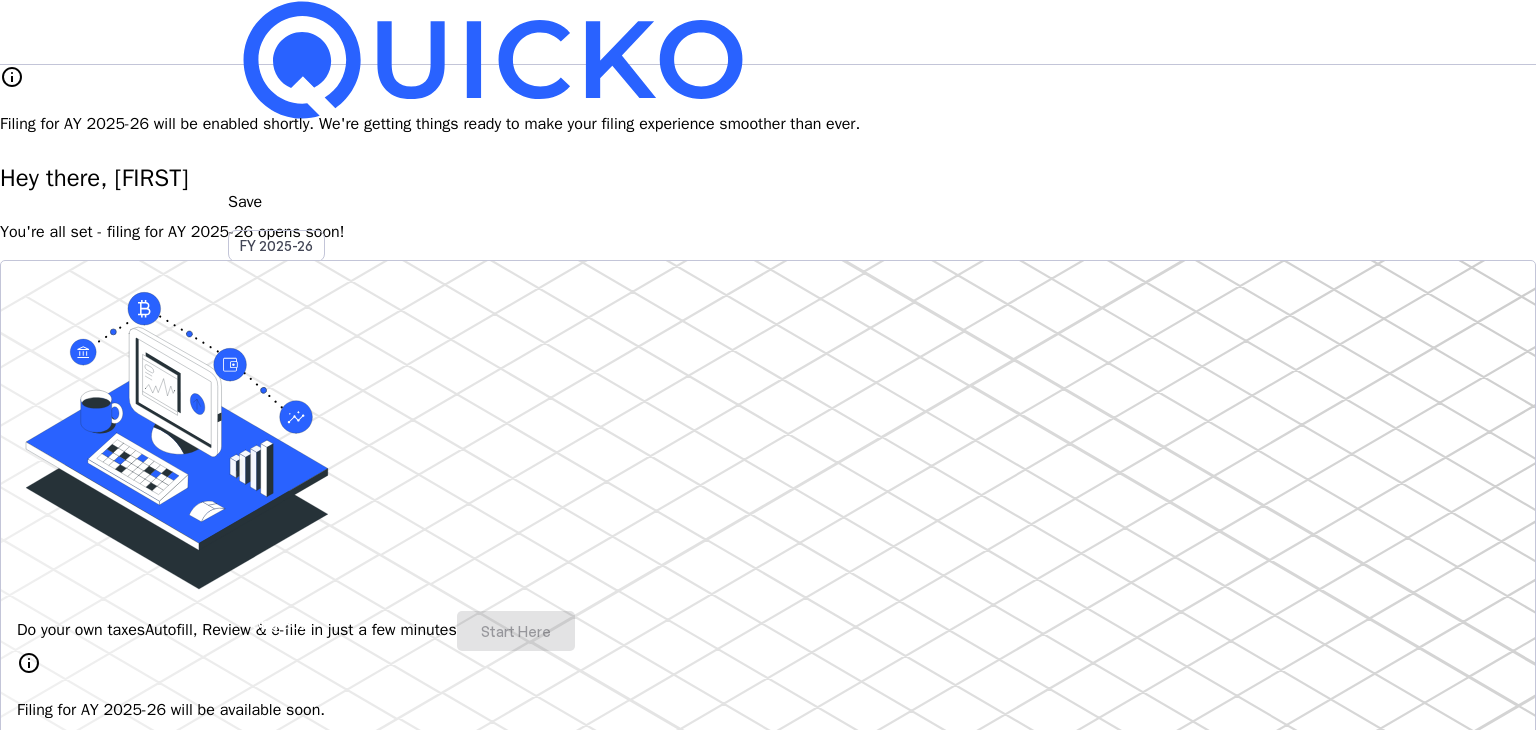 click on "File" at bounding box center [768, 408] 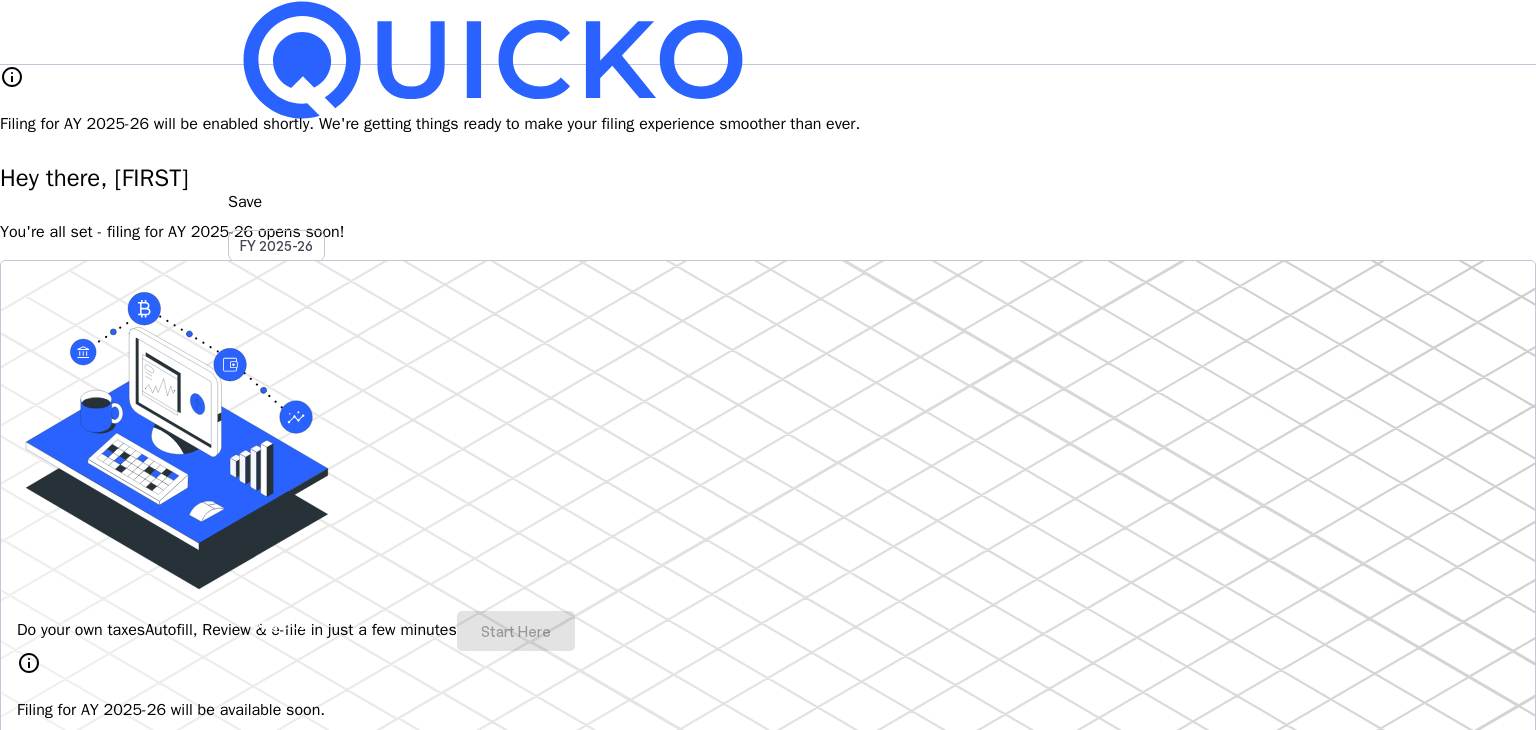 click on "AY 2025-26" at bounding box center (277, 452) 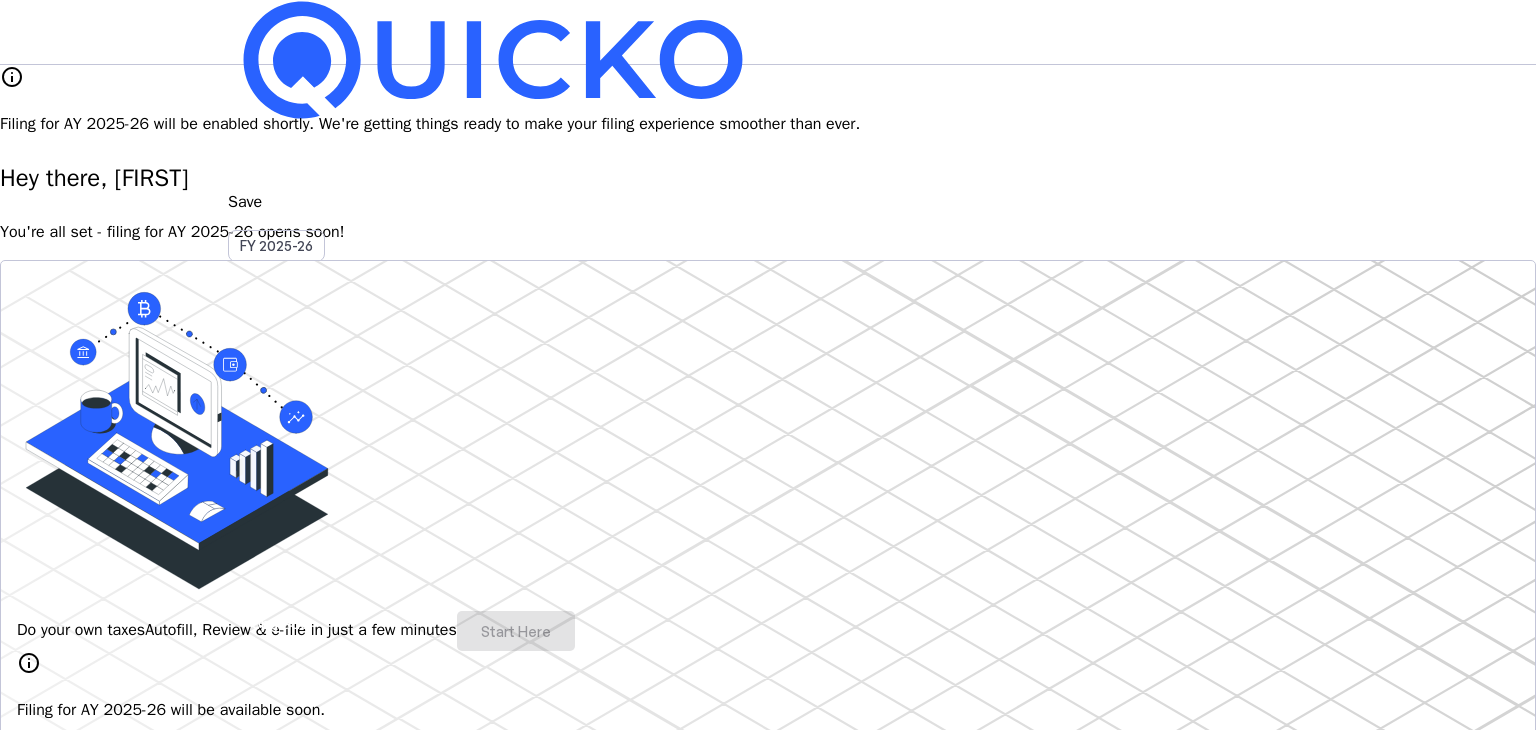 click on "arrow_drop_down" at bounding box center [240, 536] 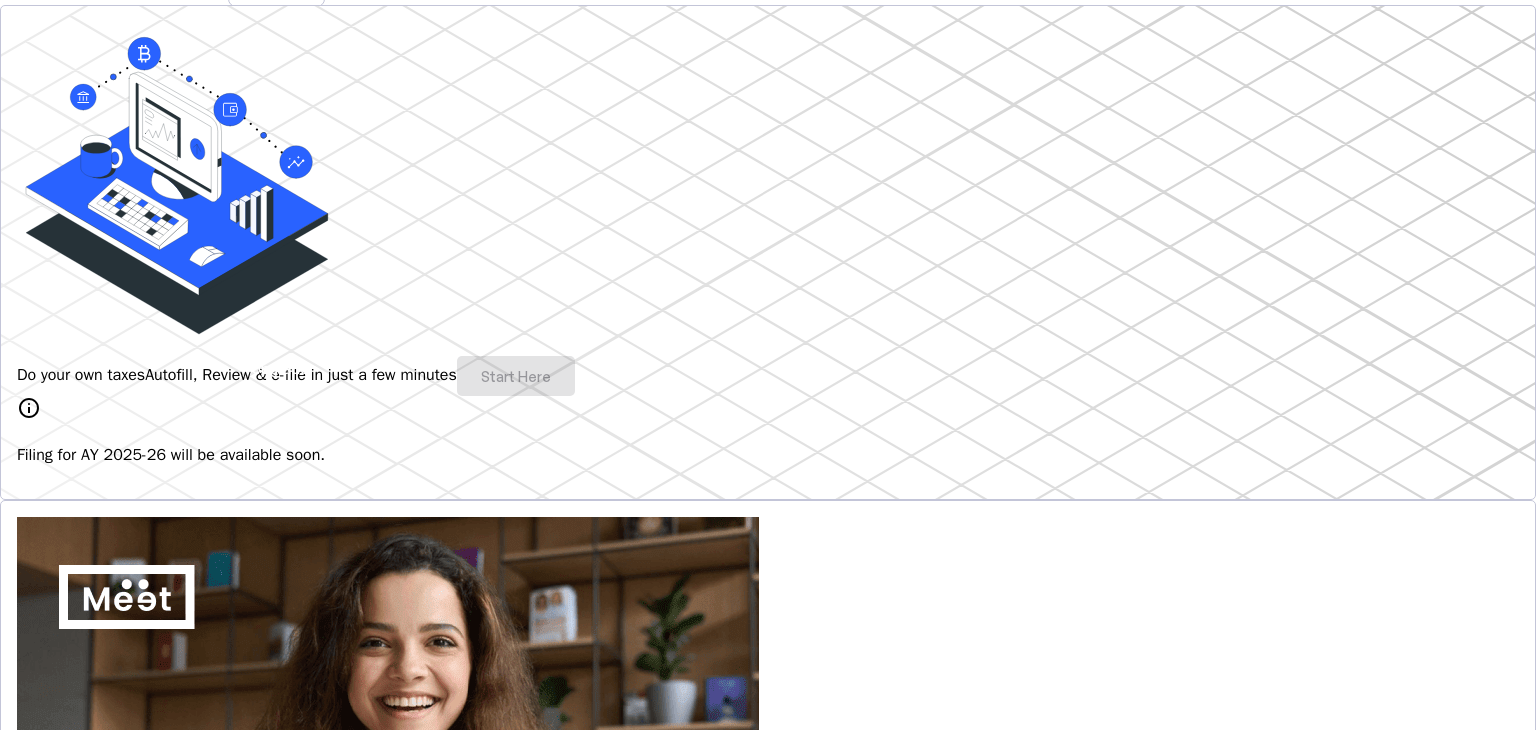 scroll, scrollTop: 259, scrollLeft: 0, axis: vertical 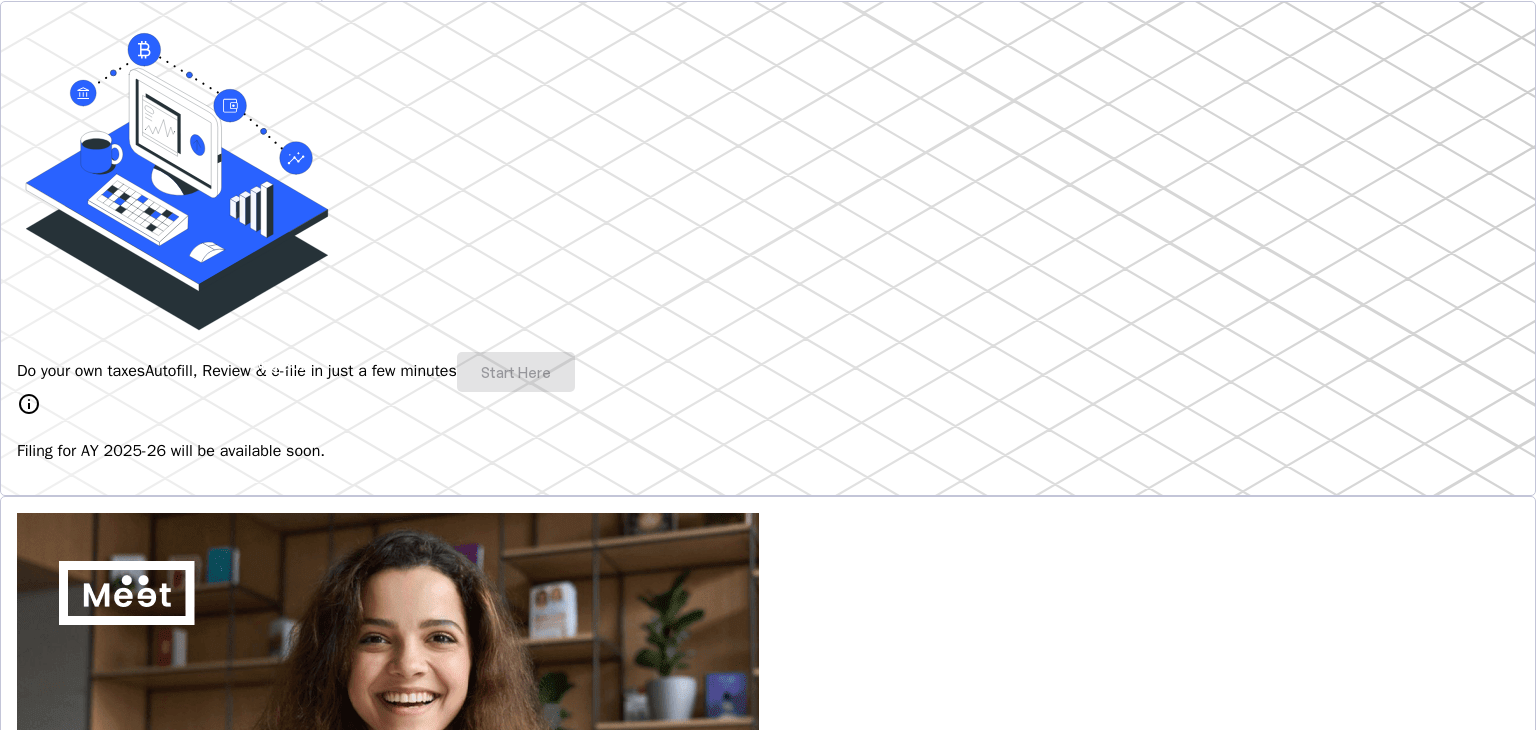 click on "info Filing for AY 2025-26 will be available soon." at bounding box center [768, 427] 